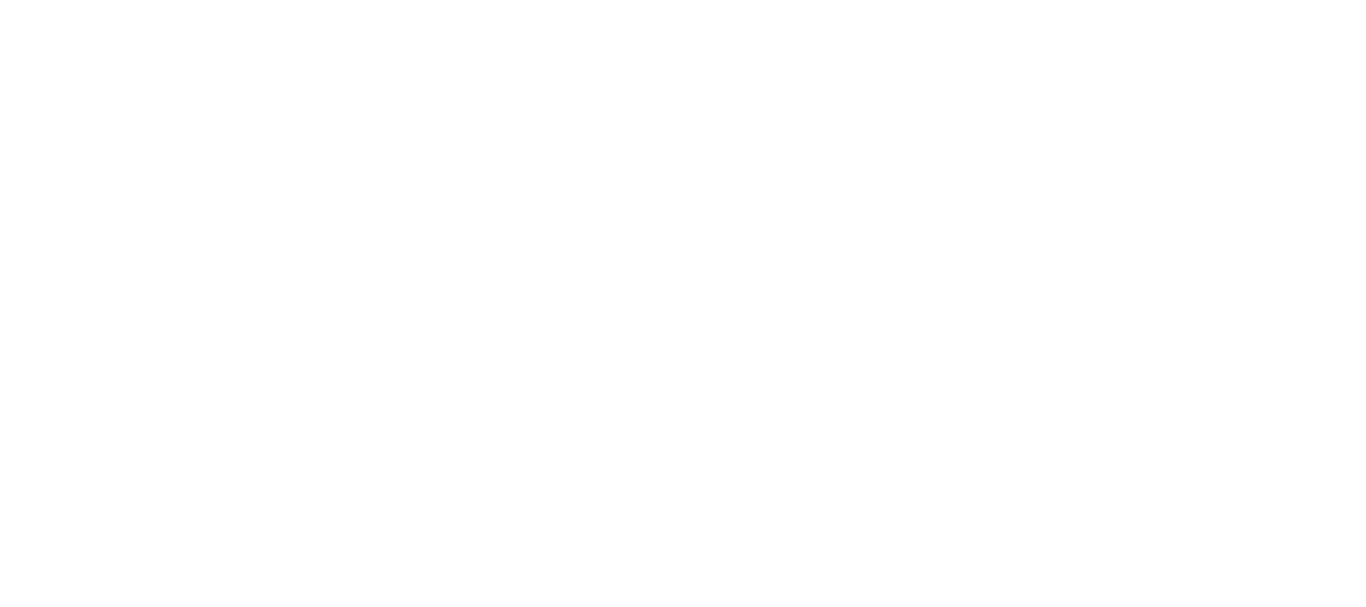 scroll, scrollTop: 0, scrollLeft: 0, axis: both 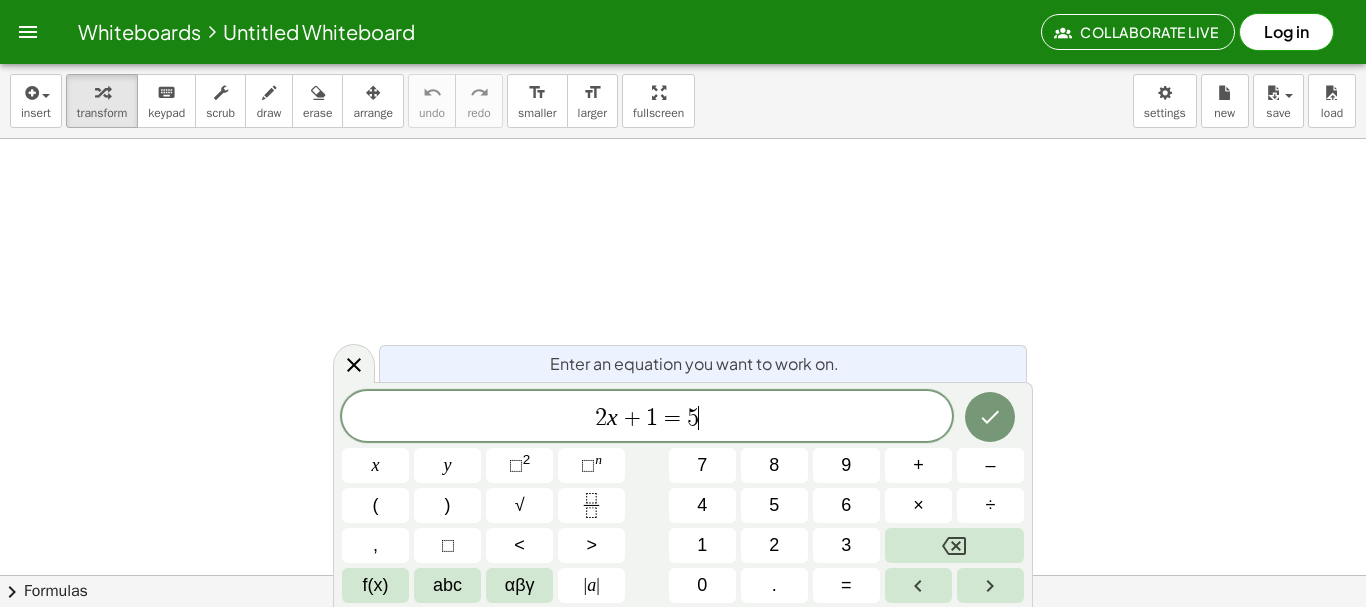 click on "2 x + 1 = 5 ​" at bounding box center [647, 418] 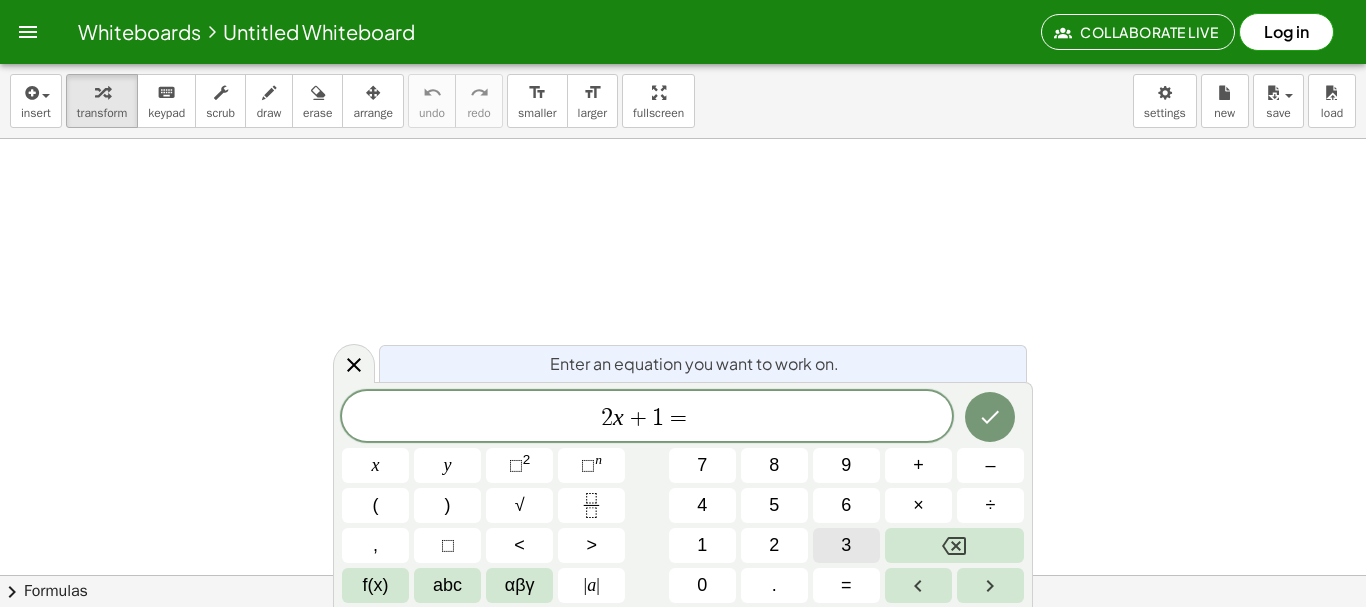 click on "3" at bounding box center (846, 545) 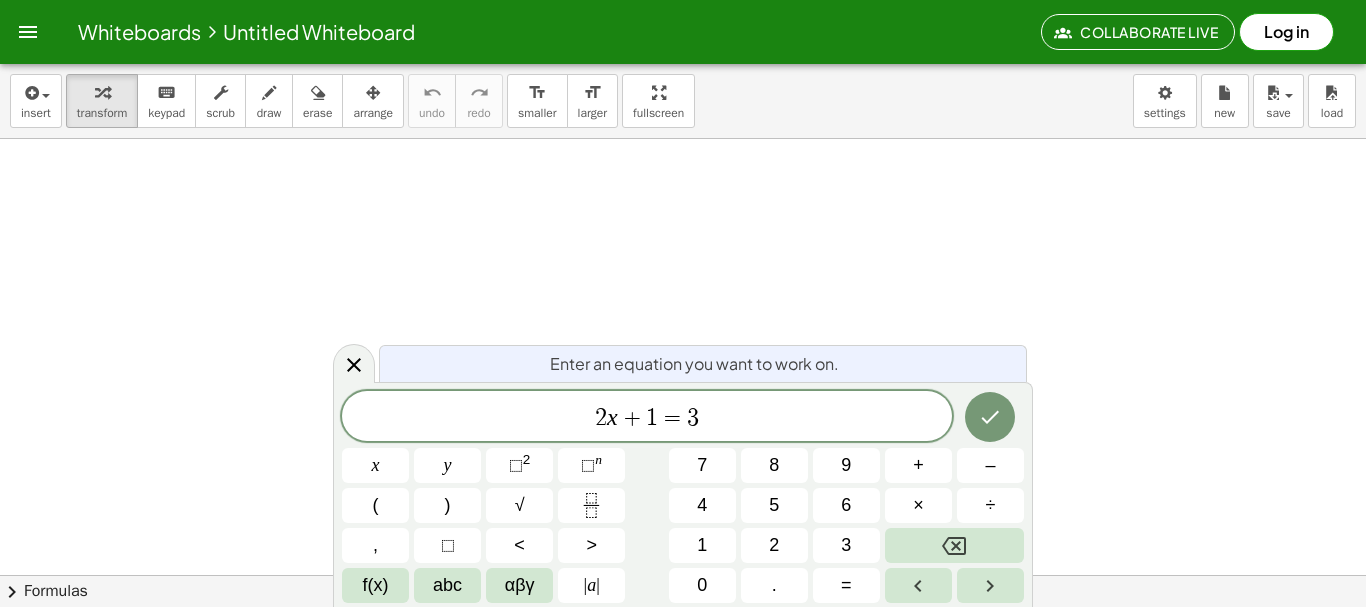 click at bounding box center (683, 320) 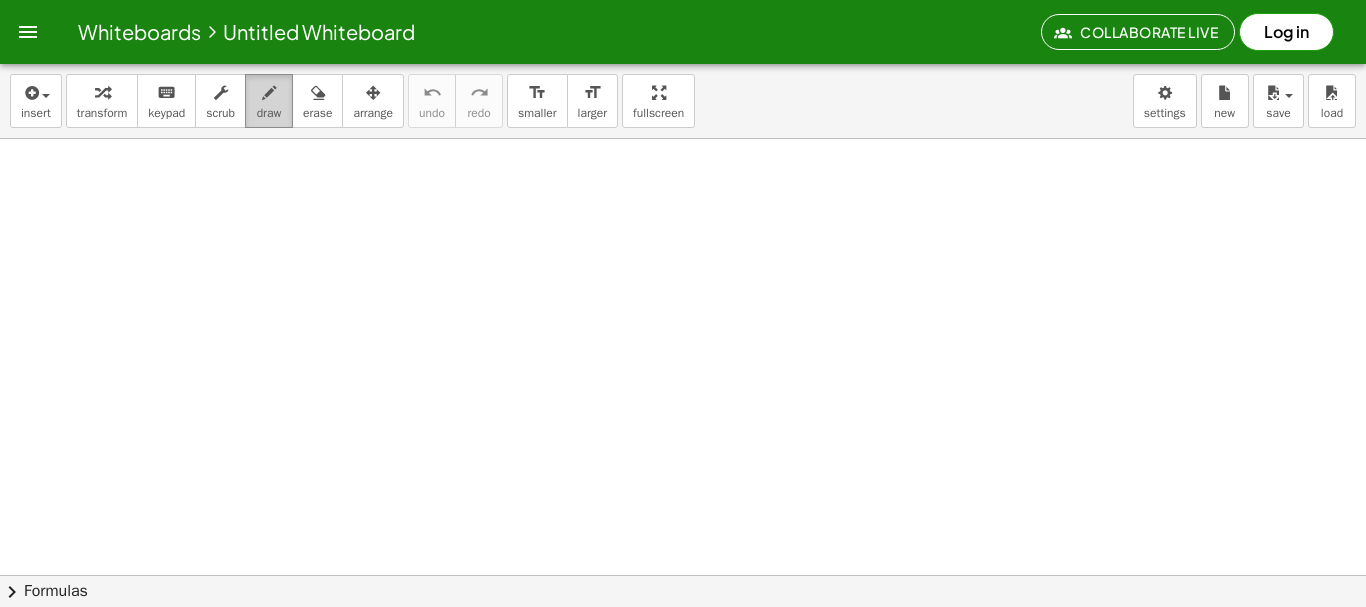 click on "draw" at bounding box center [269, 113] 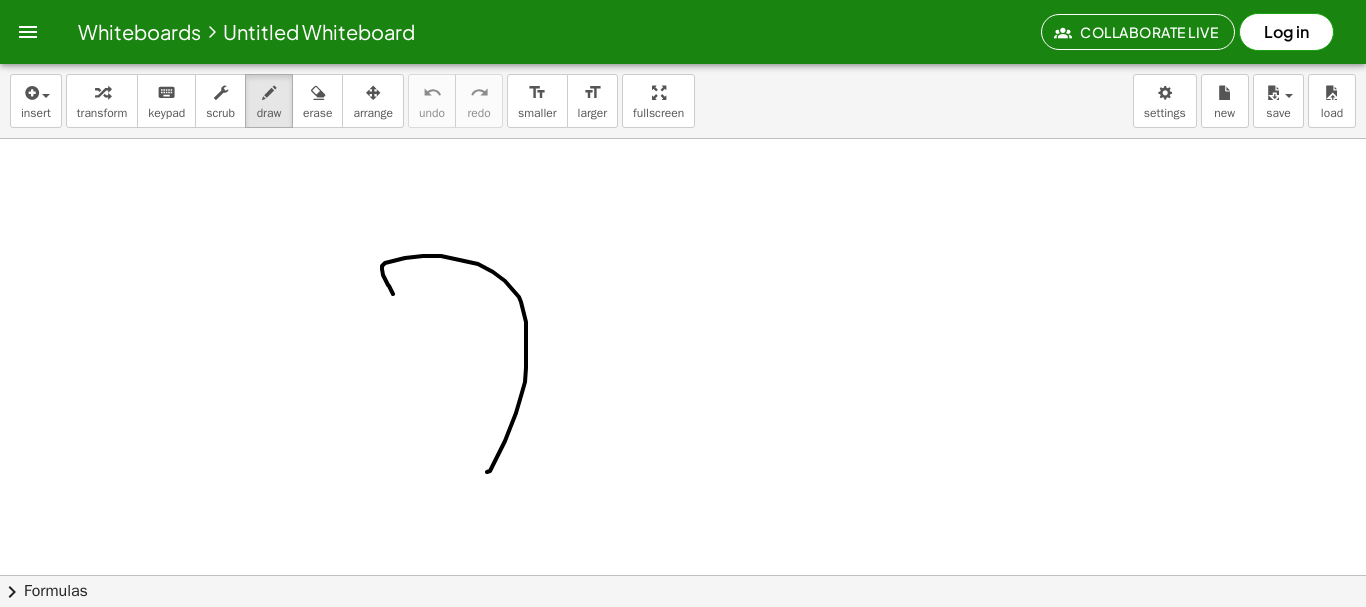 drag, startPoint x: 393, startPoint y: 294, endPoint x: 479, endPoint y: 475, distance: 200.39212 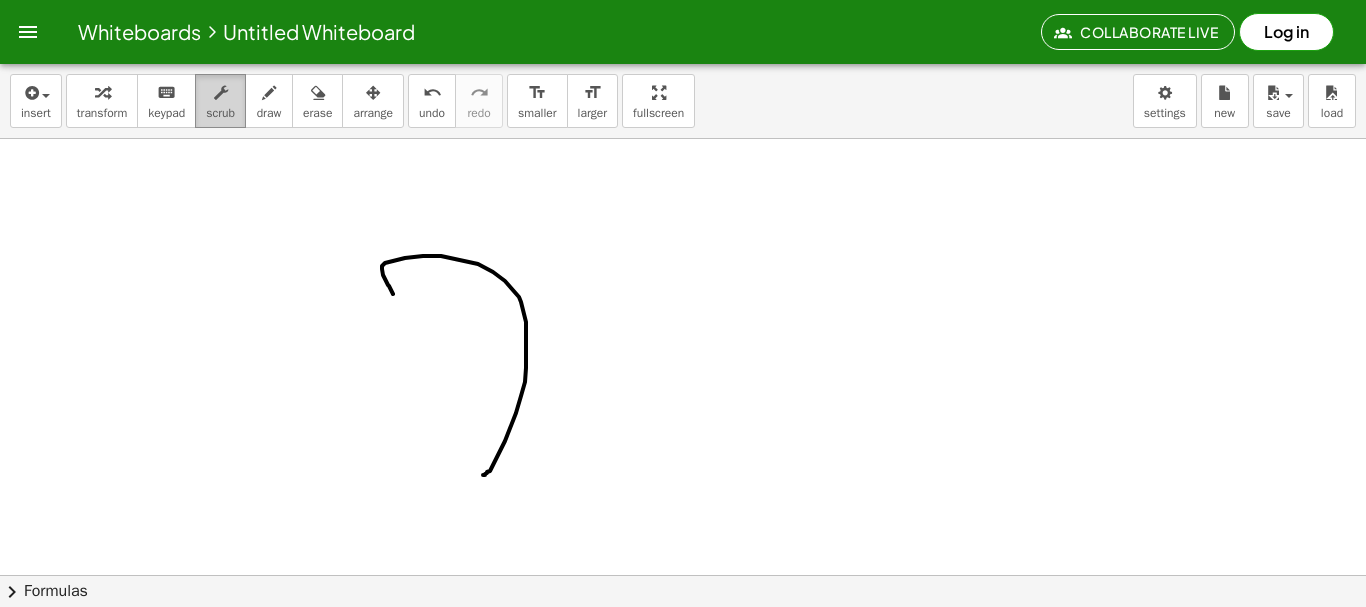 click at bounding box center (221, 93) 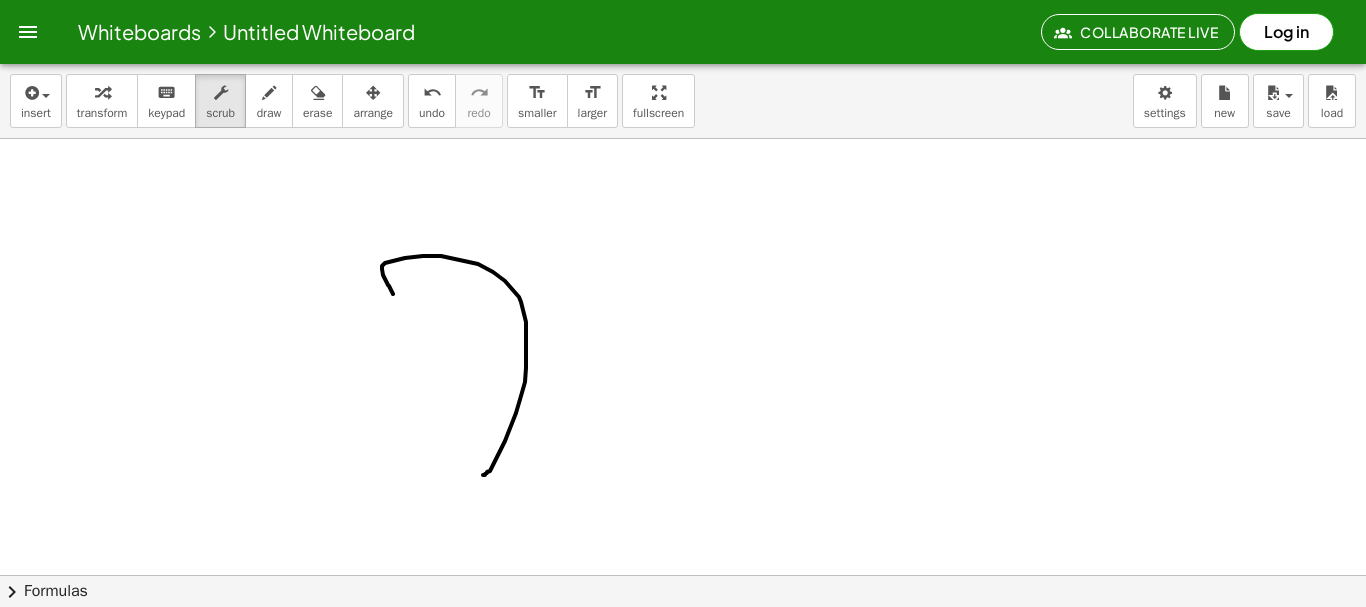 drag, startPoint x: 354, startPoint y: 354, endPoint x: 345, endPoint y: 263, distance: 91.44397 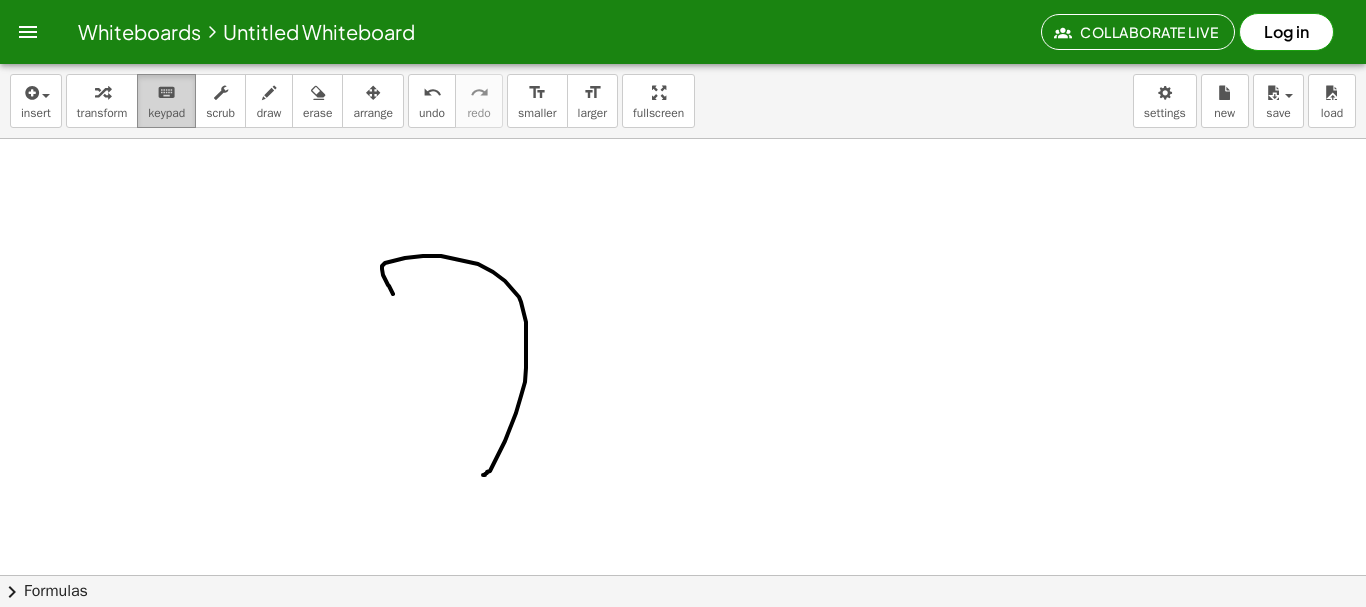 click on "keyboard keypad" at bounding box center [166, 101] 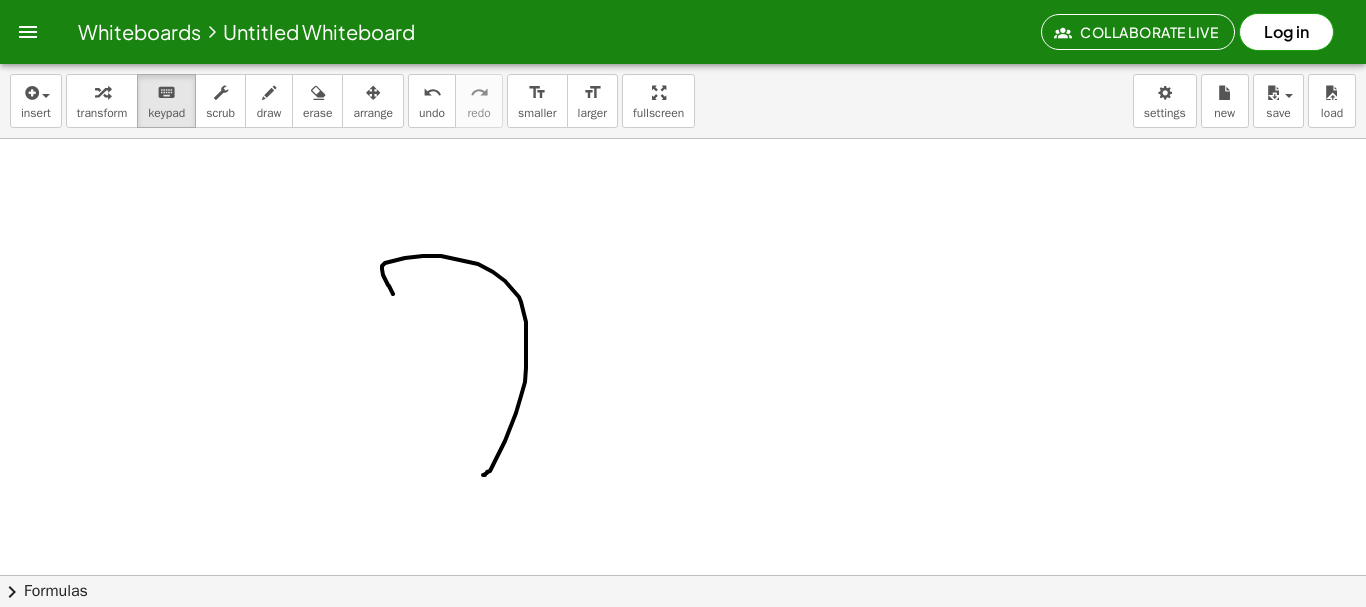 drag, startPoint x: 218, startPoint y: 227, endPoint x: 285, endPoint y: 363, distance: 151.60805 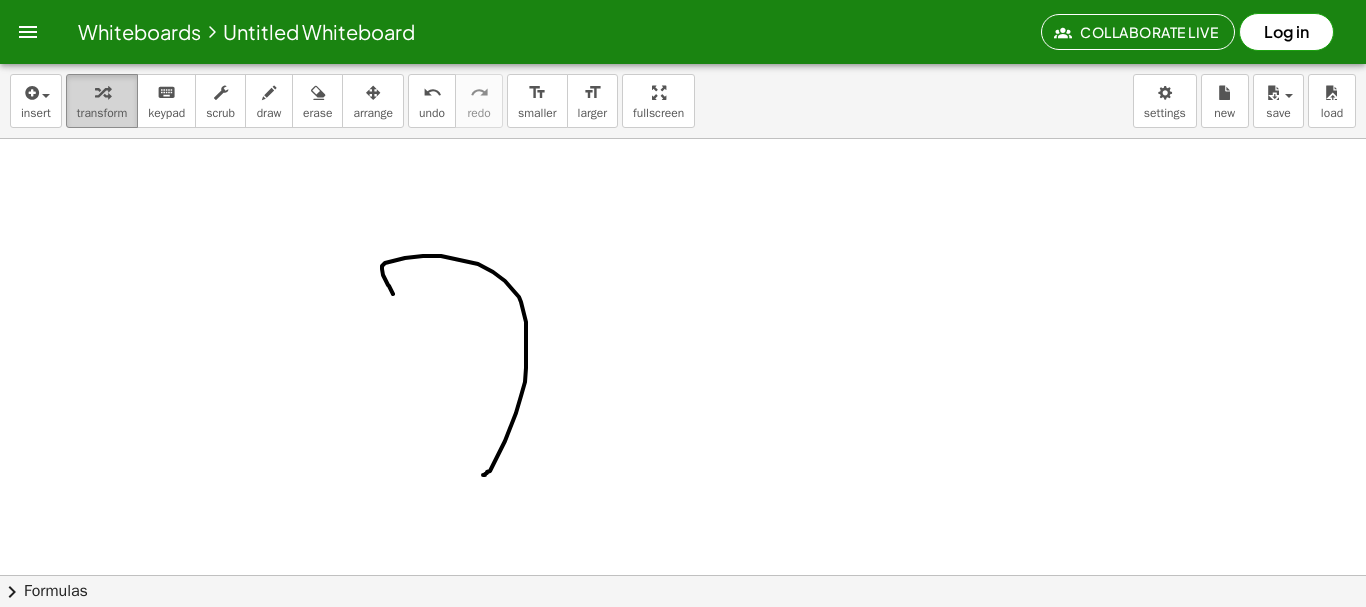 click on "transform" at bounding box center (102, 101) 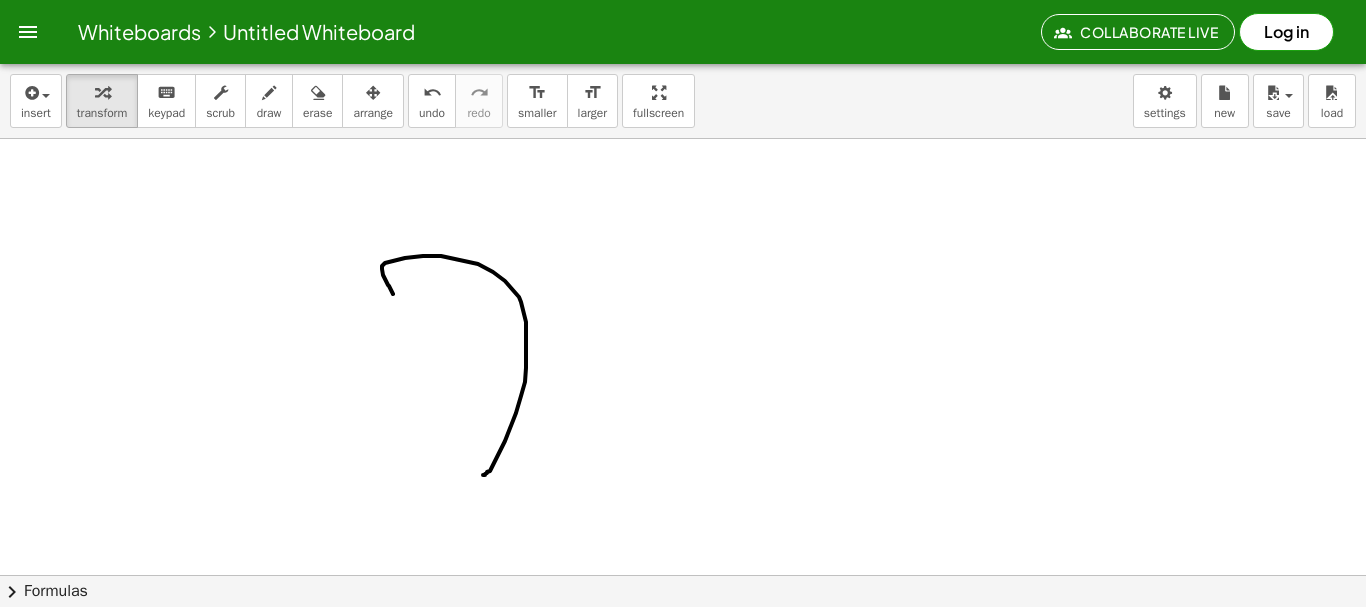 drag, startPoint x: 135, startPoint y: 363, endPoint x: 144, endPoint y: 255, distance: 108.37435 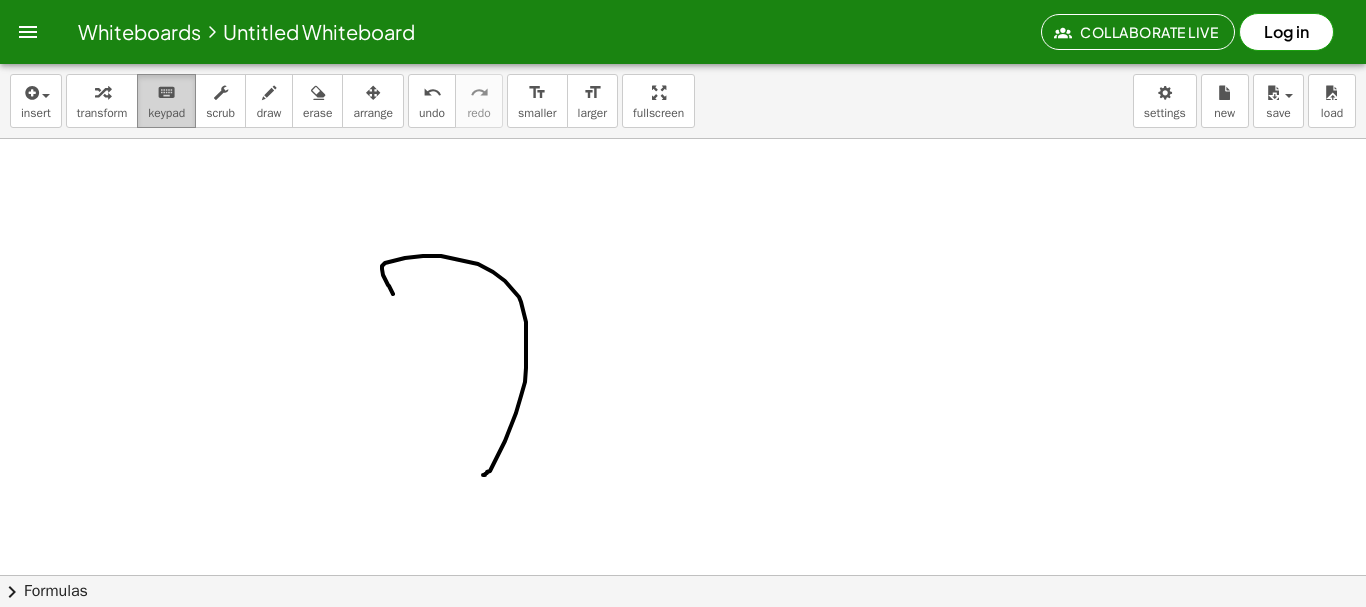 drag, startPoint x: 157, startPoint y: 104, endPoint x: 168, endPoint y: 104, distance: 11 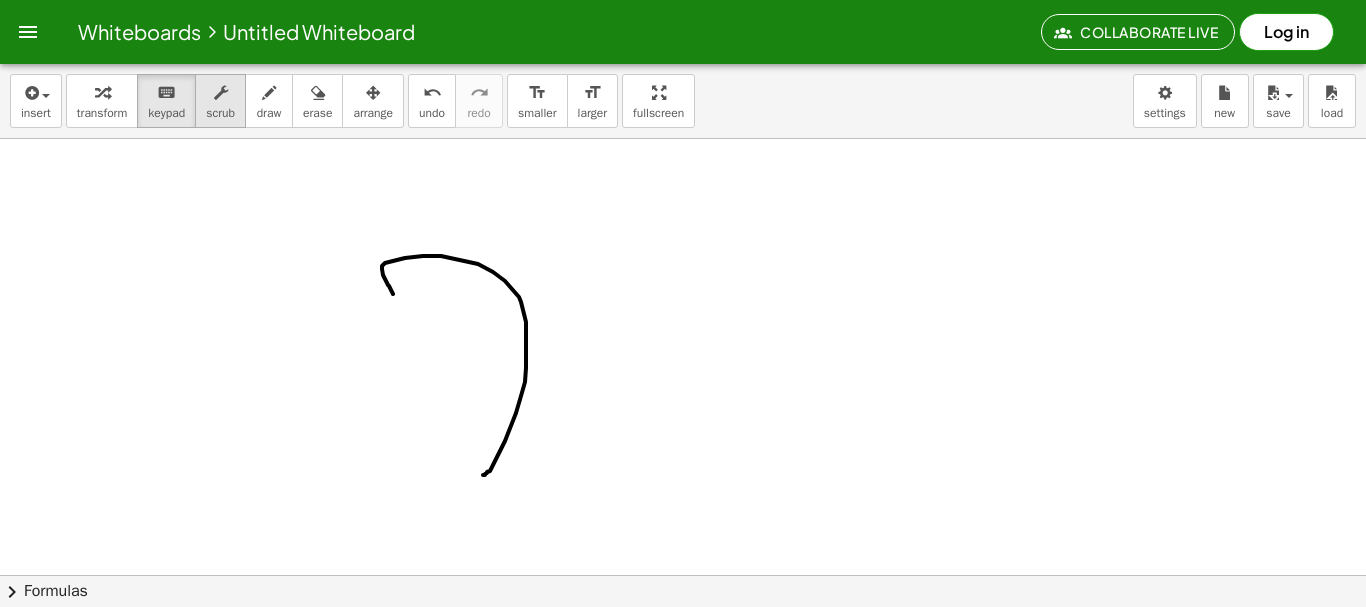 click on "scrub" at bounding box center (220, 113) 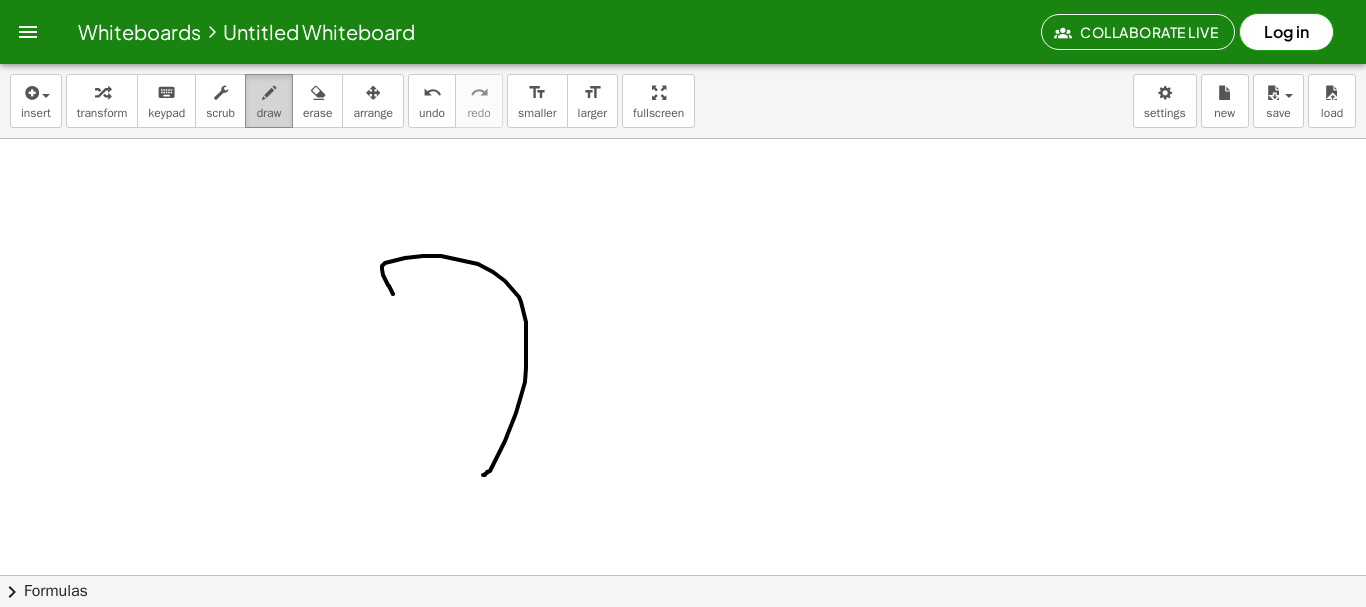 drag, startPoint x: 262, startPoint y: 102, endPoint x: 273, endPoint y: 102, distance: 11 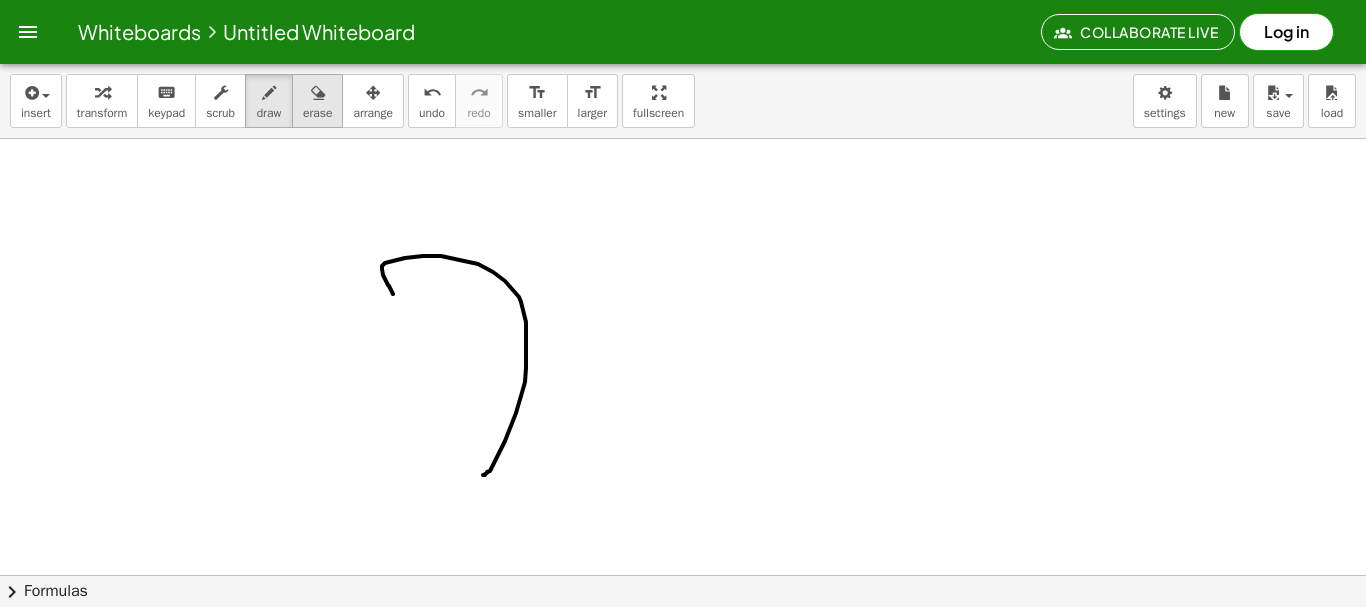 click on "erase" at bounding box center [317, 101] 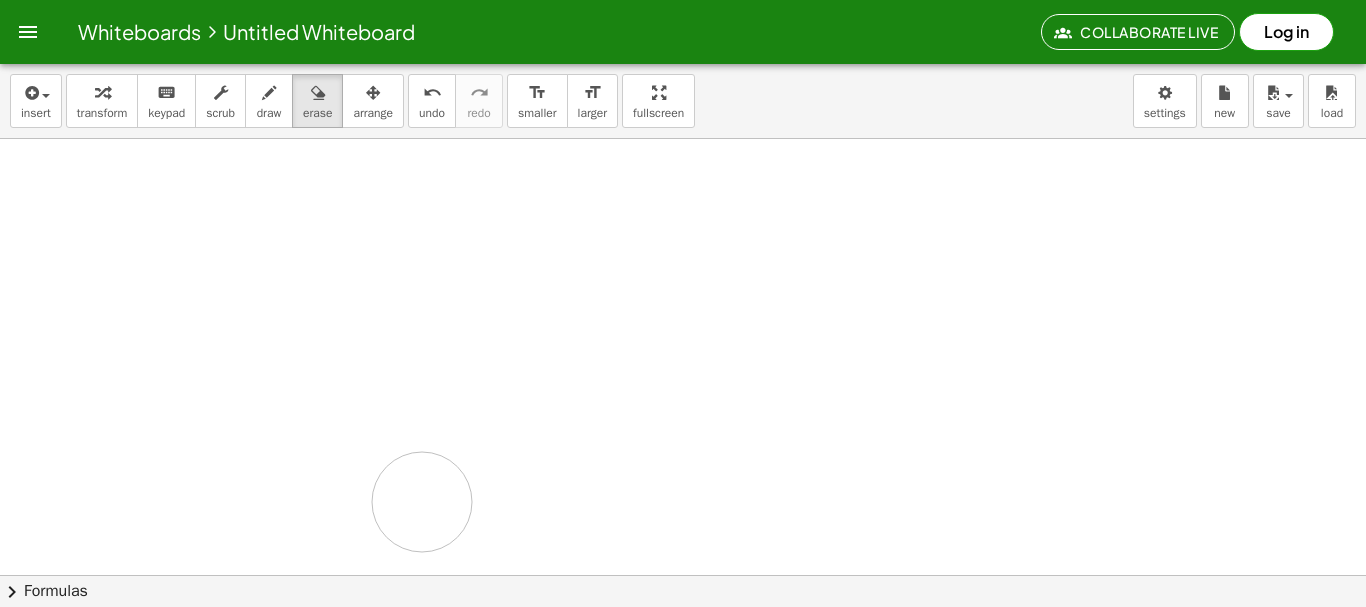 drag, startPoint x: 452, startPoint y: 229, endPoint x: 466, endPoint y: 393, distance: 164.59648 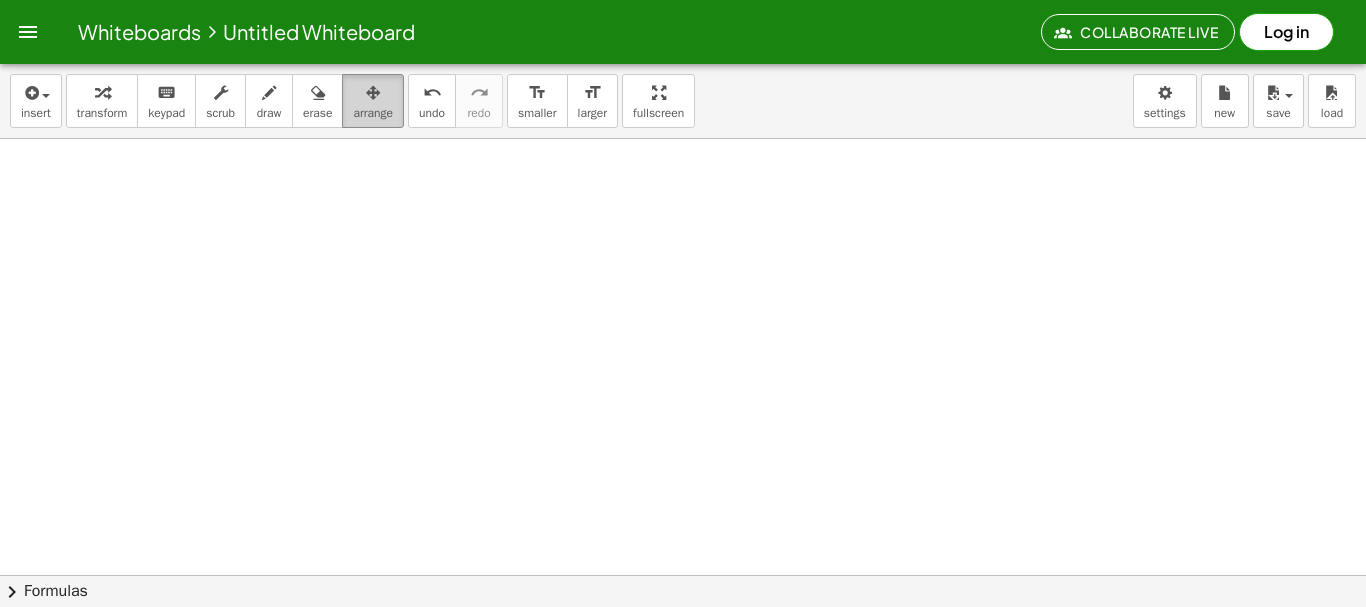 drag, startPoint x: 378, startPoint y: 81, endPoint x: 384, endPoint y: 97, distance: 17.088007 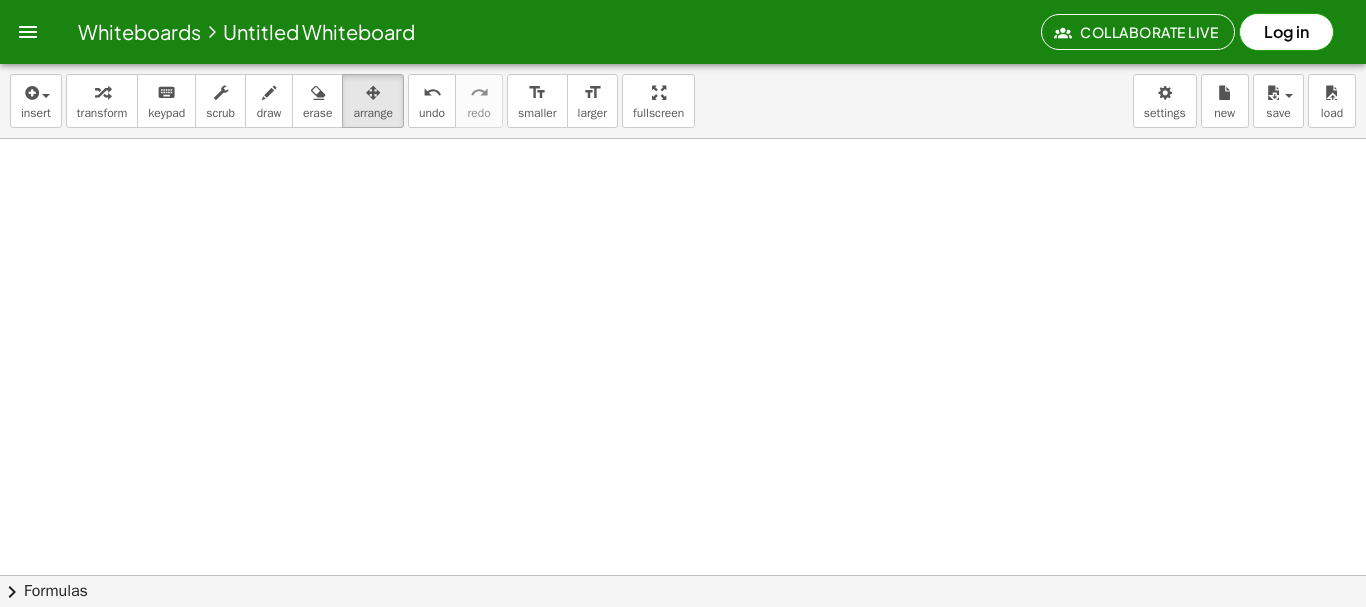 drag, startPoint x: 355, startPoint y: 422, endPoint x: 430, endPoint y: 230, distance: 206.1286 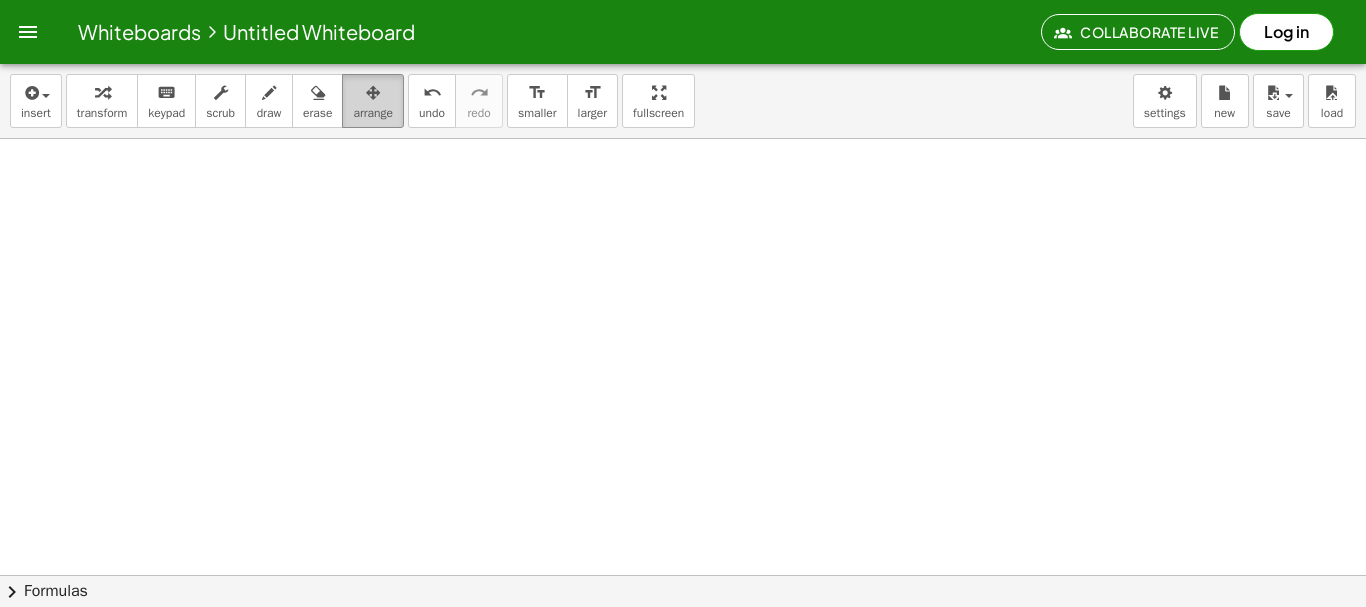 click on "arrange" at bounding box center (373, 101) 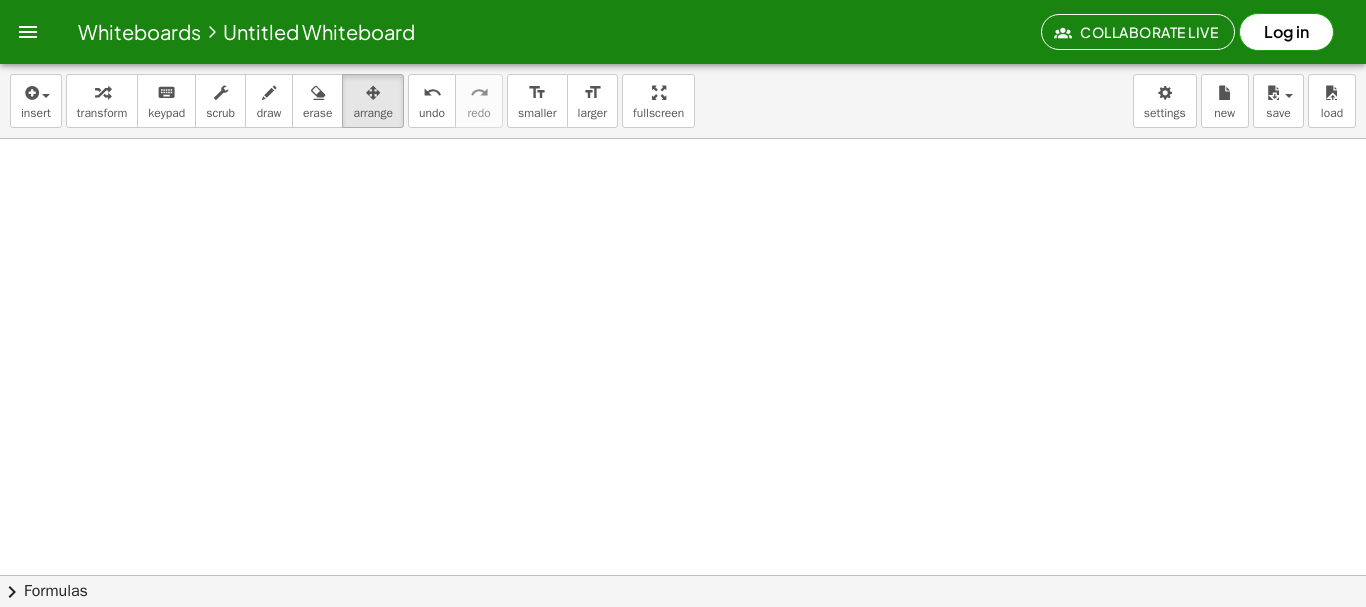 drag, startPoint x: 411, startPoint y: 256, endPoint x: 516, endPoint y: 273, distance: 106.36729 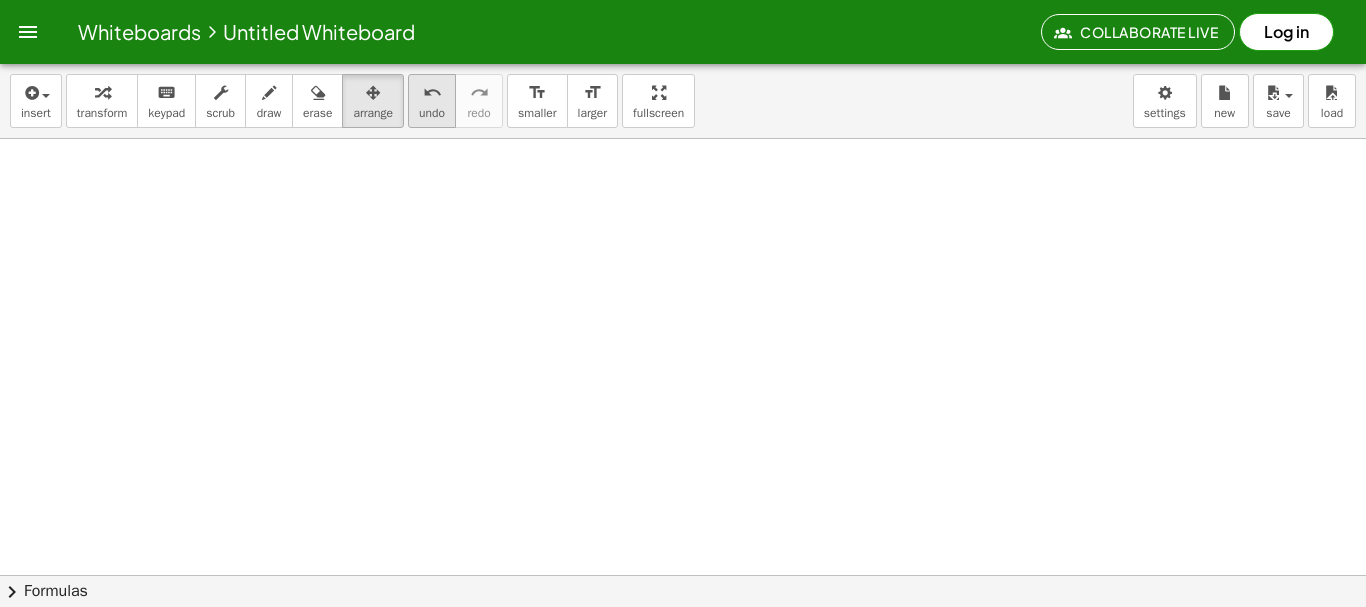 click on "undo" at bounding box center (432, 113) 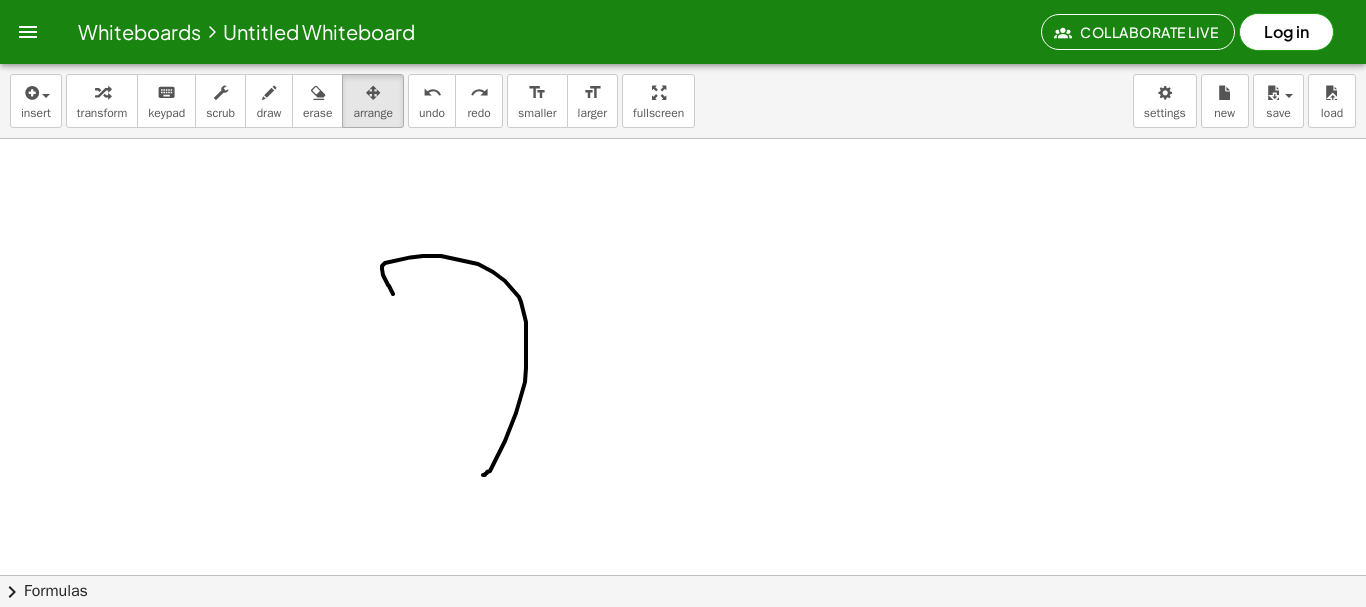 drag, startPoint x: 414, startPoint y: 263, endPoint x: 397, endPoint y: 231, distance: 36.23534 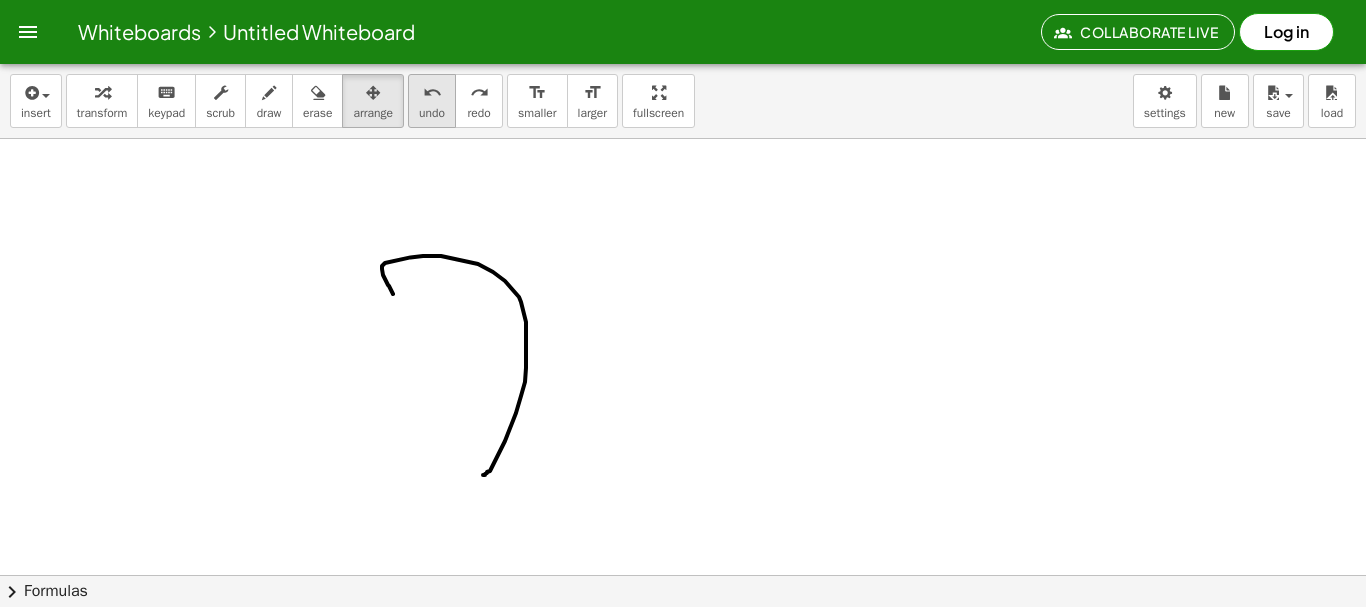 click on "undo undo" at bounding box center [432, 101] 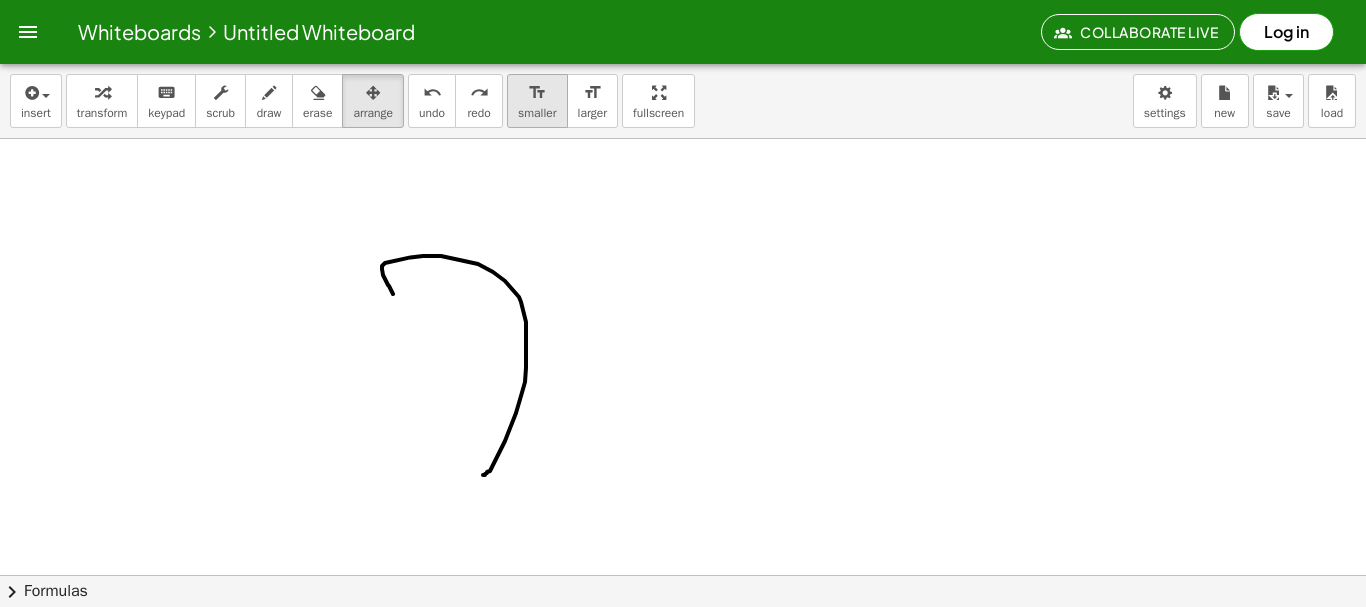 click on "smaller" at bounding box center [537, 113] 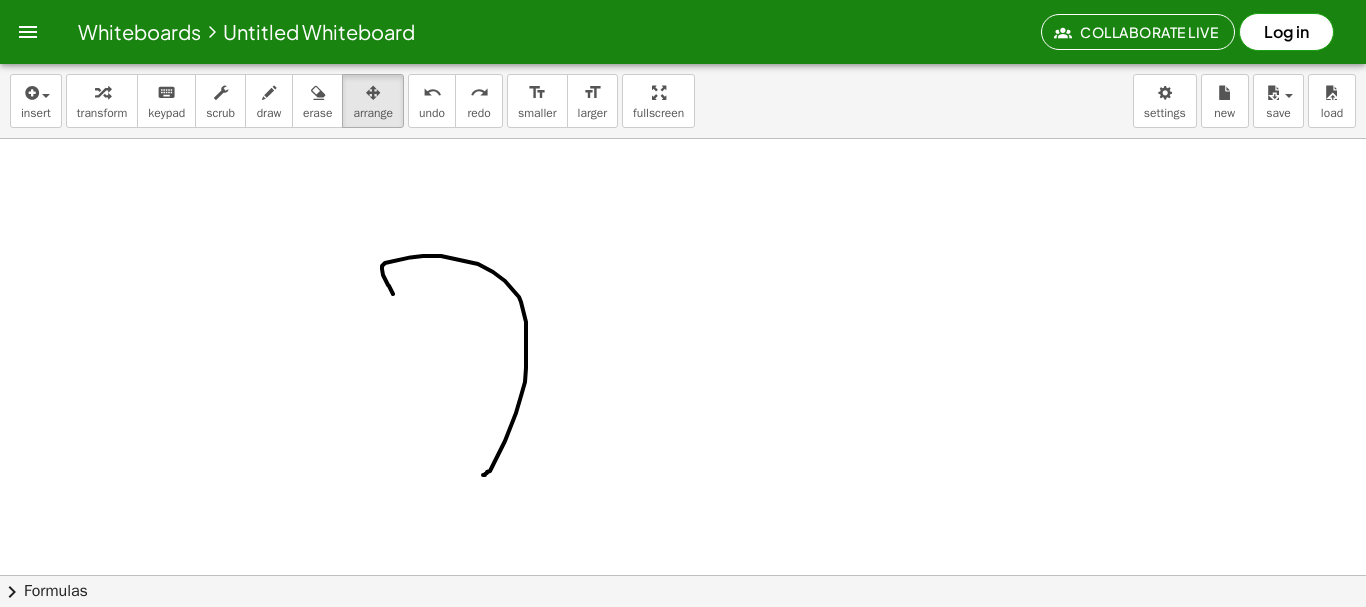 click at bounding box center [683, 320] 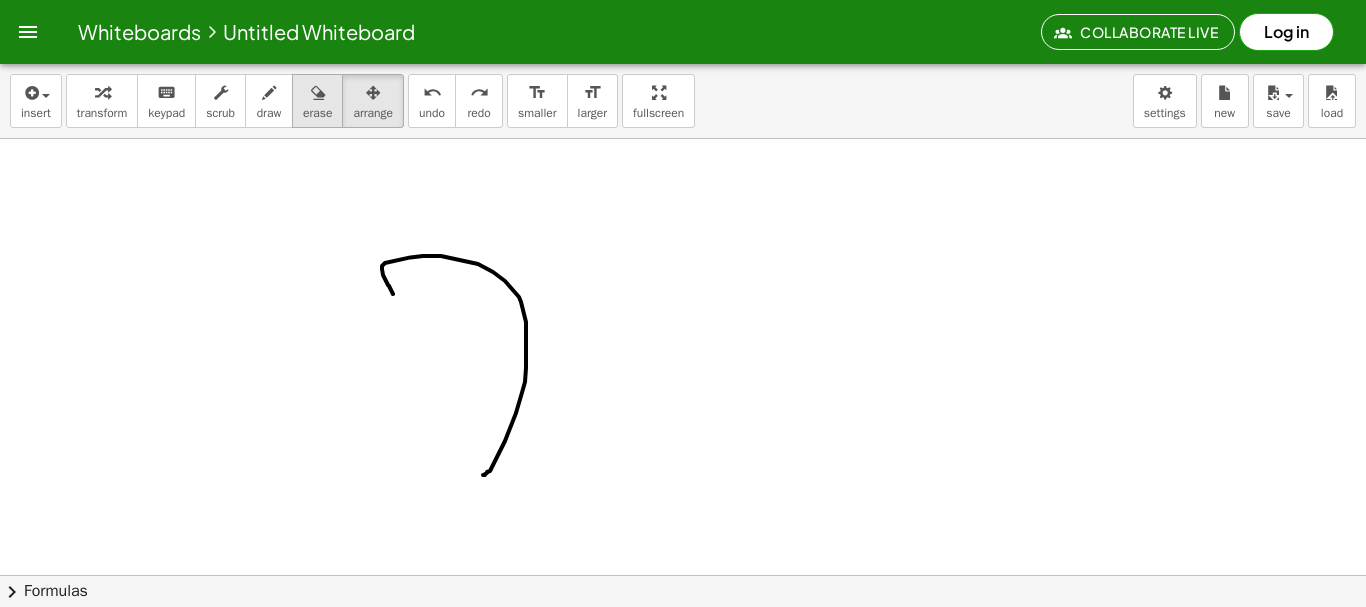 click on "erase" at bounding box center [317, 113] 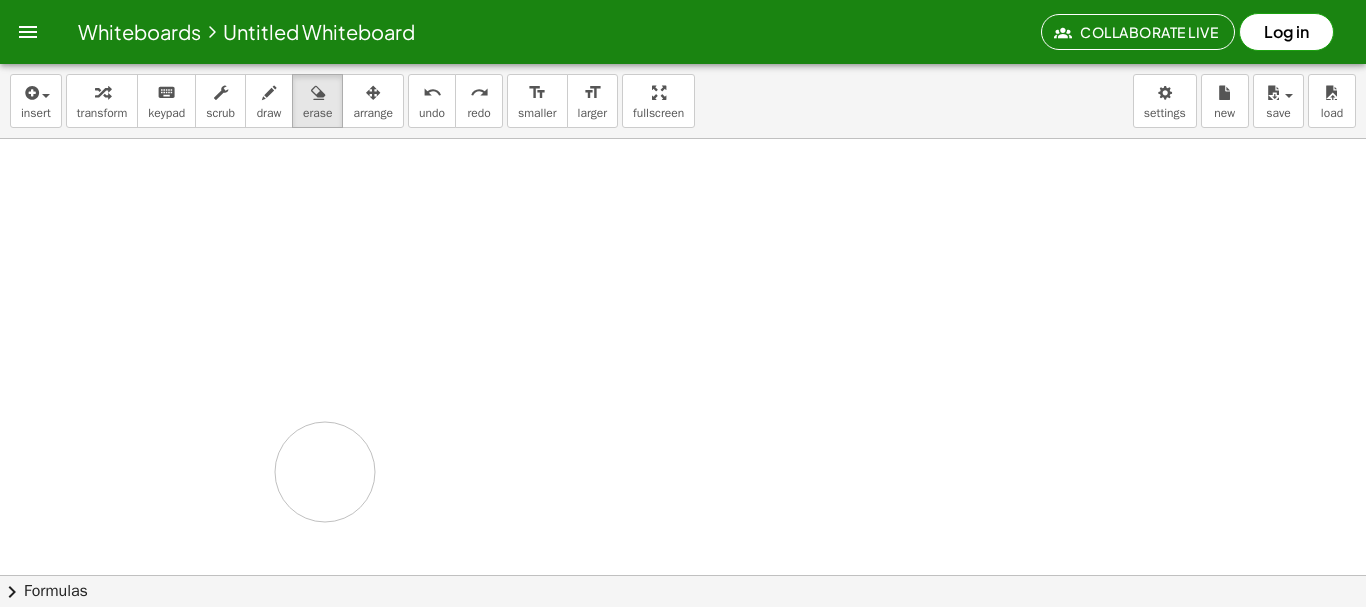 drag, startPoint x: 398, startPoint y: 347, endPoint x: 473, endPoint y: 252, distance: 121.037186 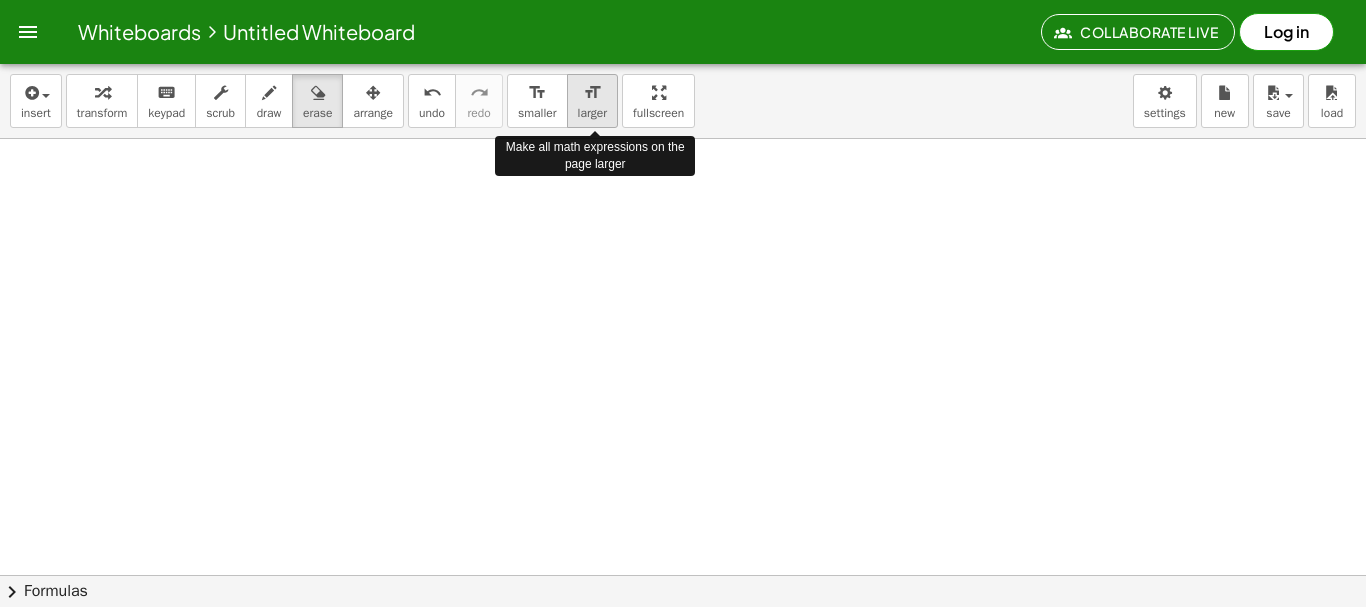 click on "larger" at bounding box center (592, 113) 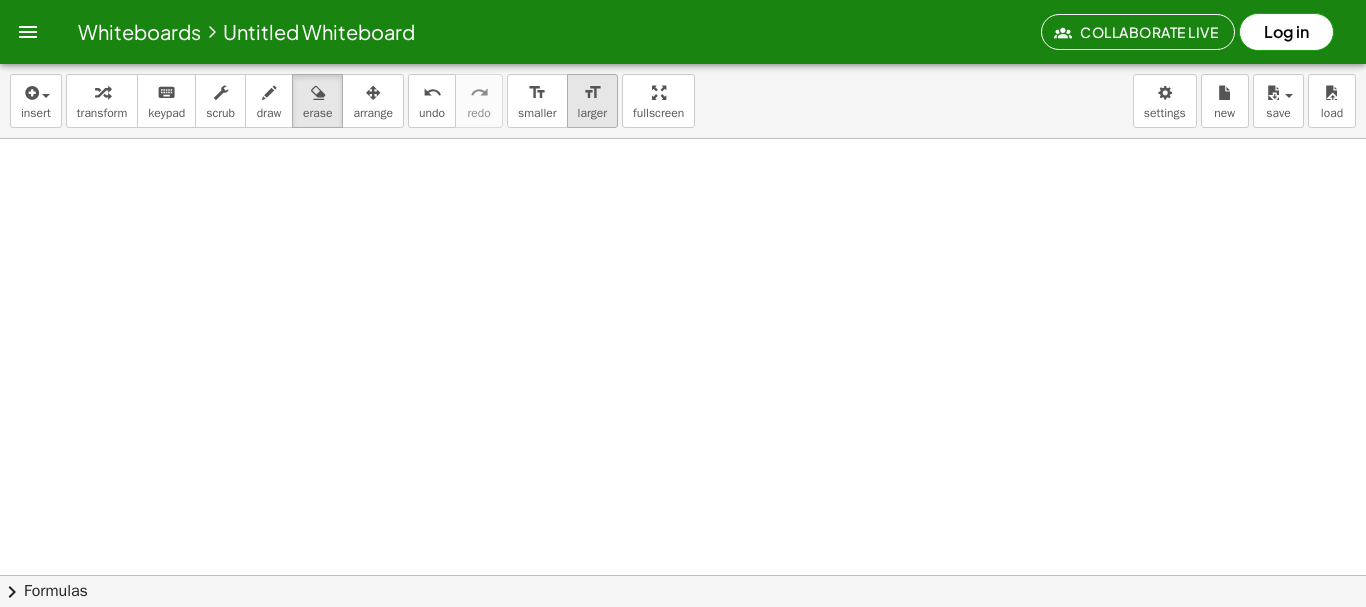 click on "format_size" at bounding box center (592, 93) 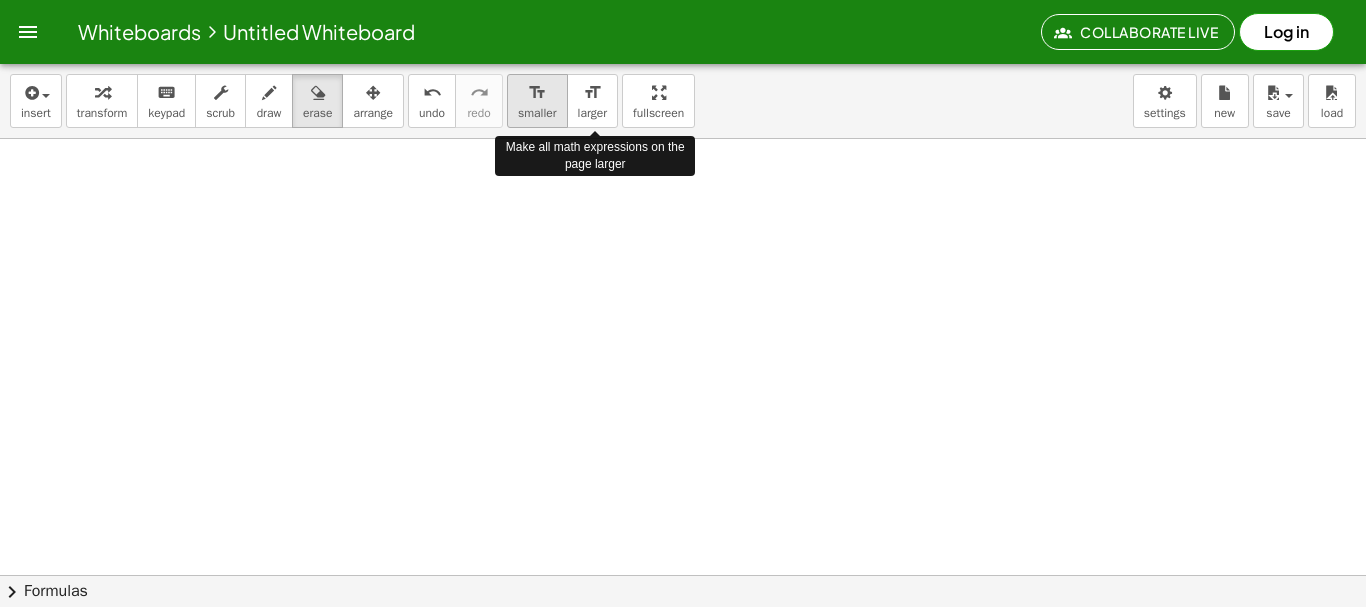 click on "format_size smaller format_size larger" at bounding box center (562, 101) 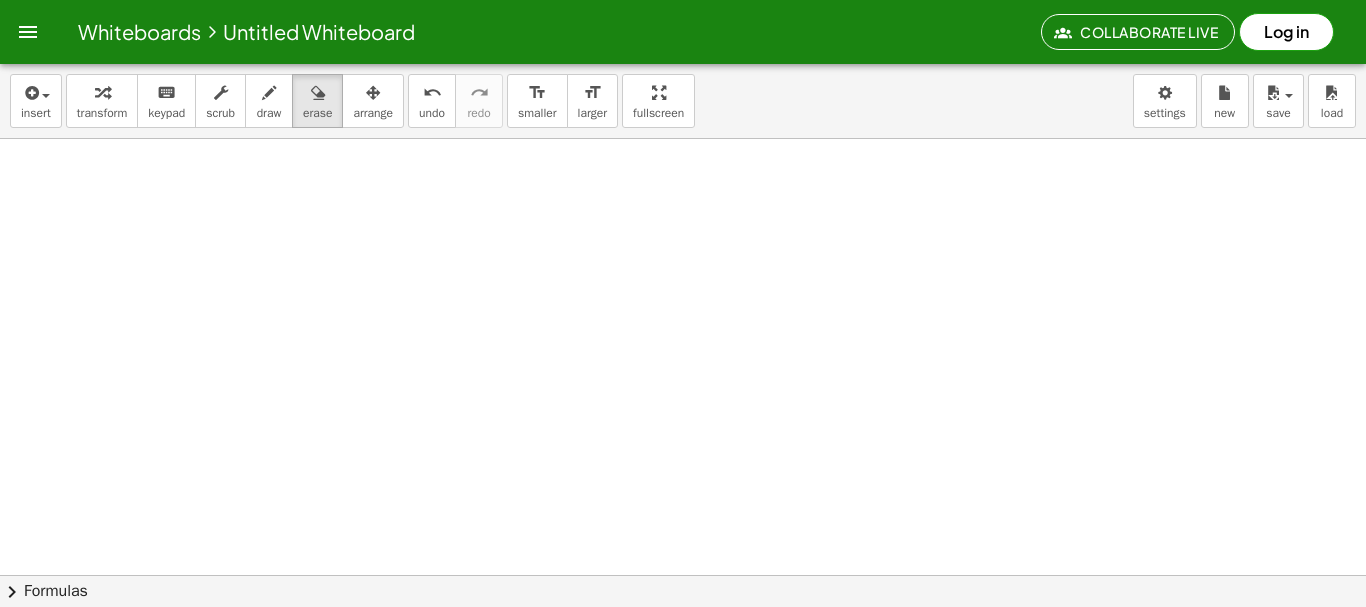 drag, startPoint x: 642, startPoint y: 107, endPoint x: 642, endPoint y: 228, distance: 121 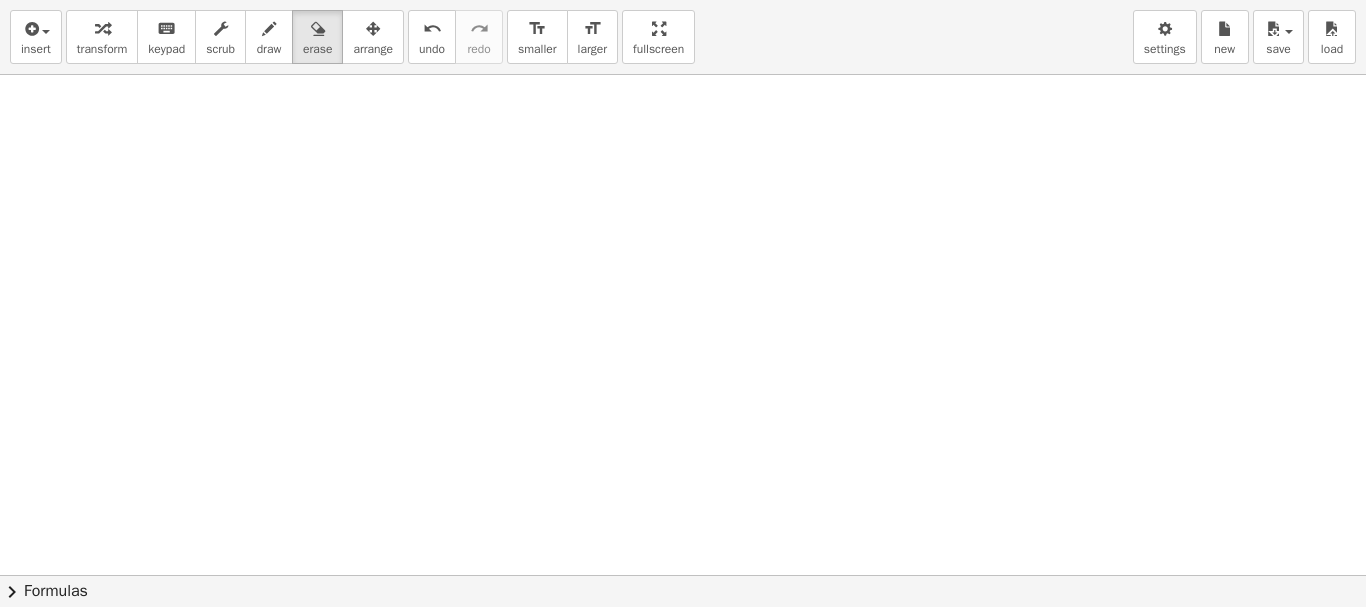 click on "insert select one: Math Expression Function Text Youtube Video Graphing Geometry Geometry 3D transform keyboard keypad scrub draw erase arrange undo undo redo redo format_size smaller format_size larger fullscreen load   save new settings Make all math expressions on the page larger × chevron_right  Formulas
Drag one side of a formula onto a highlighted expression on the canvas to apply it.
Quadratic Formula
+ · a · x 2 + · b · x + c = 0
⇔
x = · ( − b ± 2 √ ( + b 2 − · 4 · a · c ) ) · 2 · a
+ x 2 + · p · x + q = 0
⇔
x = − · p · 2 ± 2 √ ( + ( · p · 2 ) 2 − q )
Manually Factoring a Quadratic
+ x 2 + · b · x + c
· ( +" at bounding box center (683, 303) 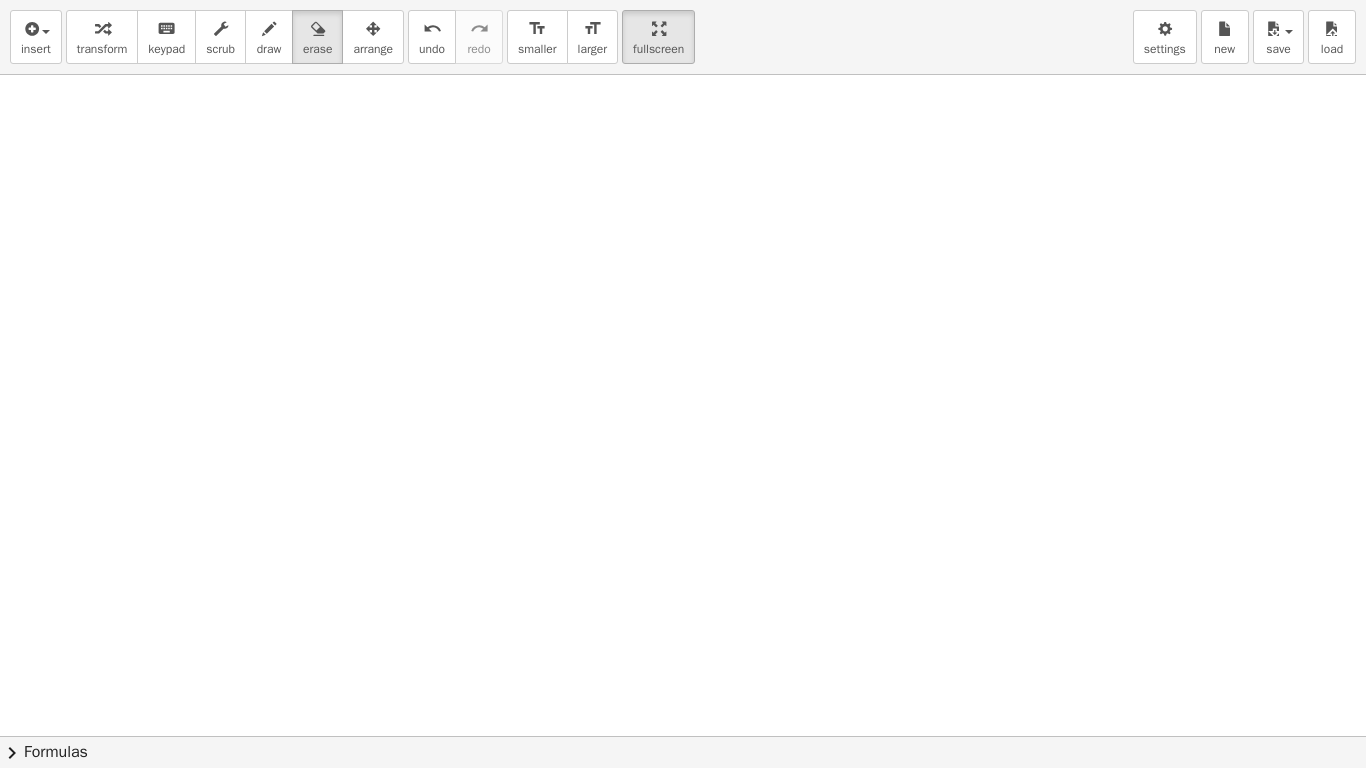 drag, startPoint x: 678, startPoint y: 32, endPoint x: 678, endPoint y: -91, distance: 123 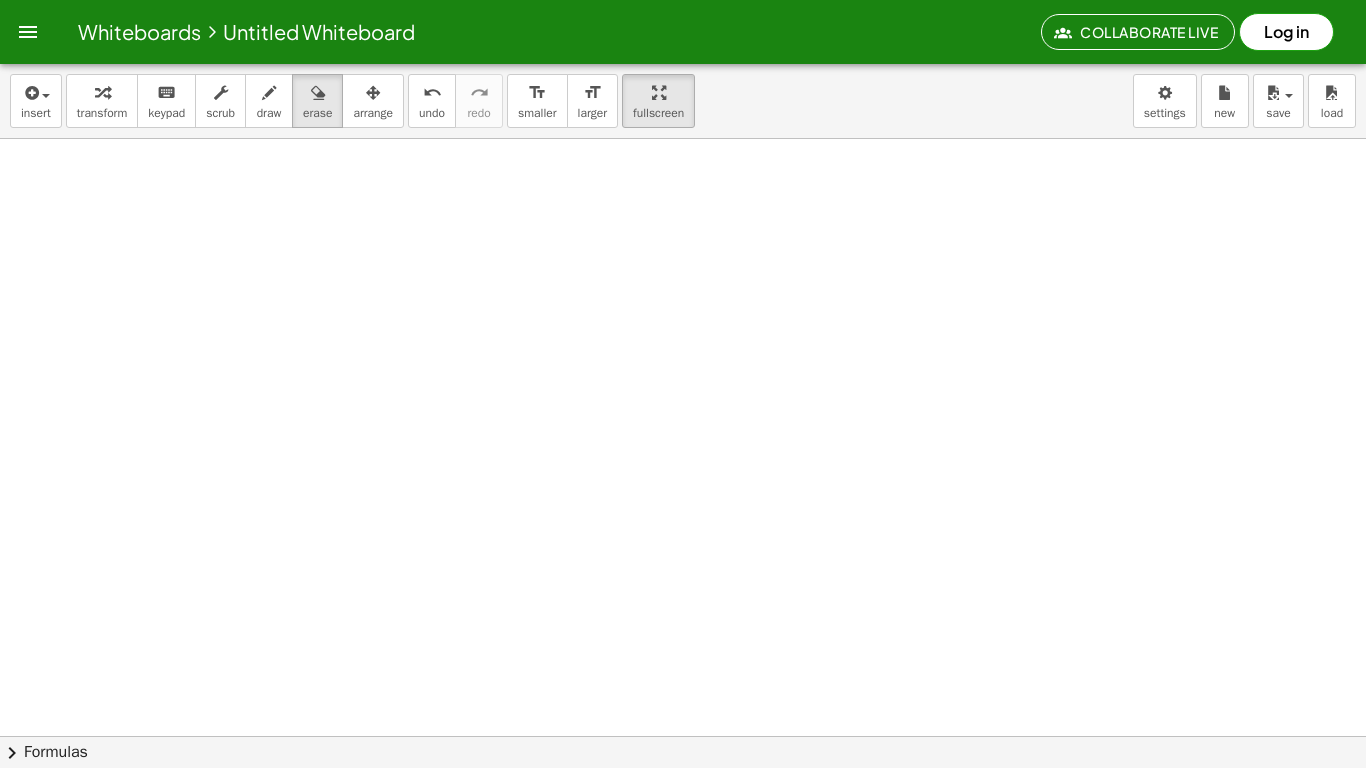 click on "Whiteboards     Untitled Whiteboard Collaborate Live  Log in  Graspable Math Activities Get Started Activity Bank Assigned Work Classes Whiteboards Reference   insert select one: Math Expression Function Text Youtube Video Graphing Geometry Geometry 3D transform keyboard keypad scrub draw erase arrange undo undo redo redo format_size smaller format_size larger fullscreen load   save new settings × chevron_right  Formulas
Drag one side of a formula onto a highlighted expression on the canvas to apply it.
Quadratic Formula
+ · a · x 2 + · b · x + c = 0
⇔
x = · ( − b ± 2 √ ( + b 2 − · 4 · a · c ) ) · 2 · a
+ x 2 + · p · x + q = 0
⇔
x = − · p · 2 ± 2 √ ( + ( · p · 2 ) 2" at bounding box center (683, 384) 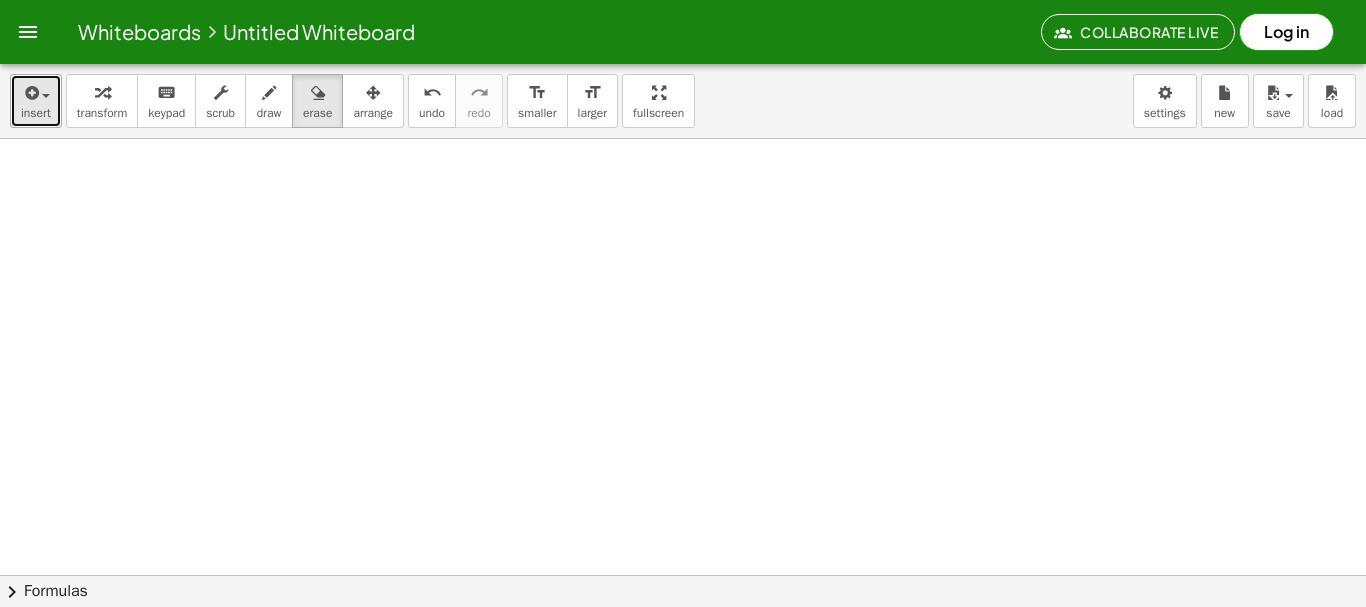 click at bounding box center (41, 95) 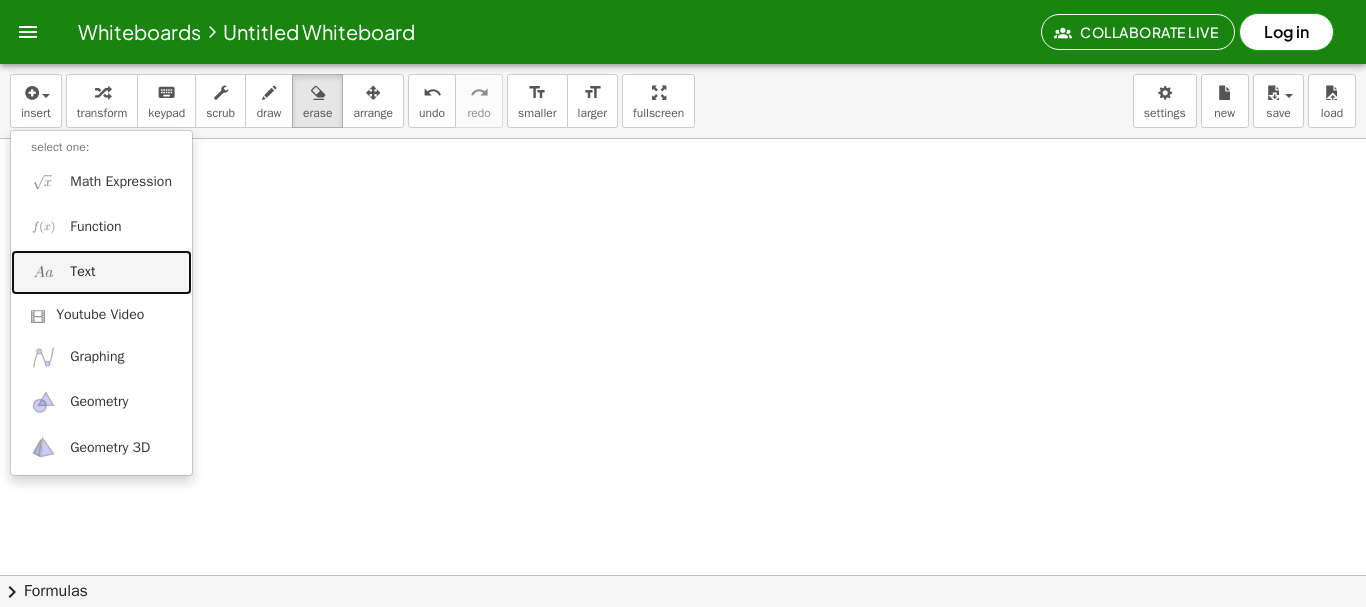 click on "Text" at bounding box center (101, 272) 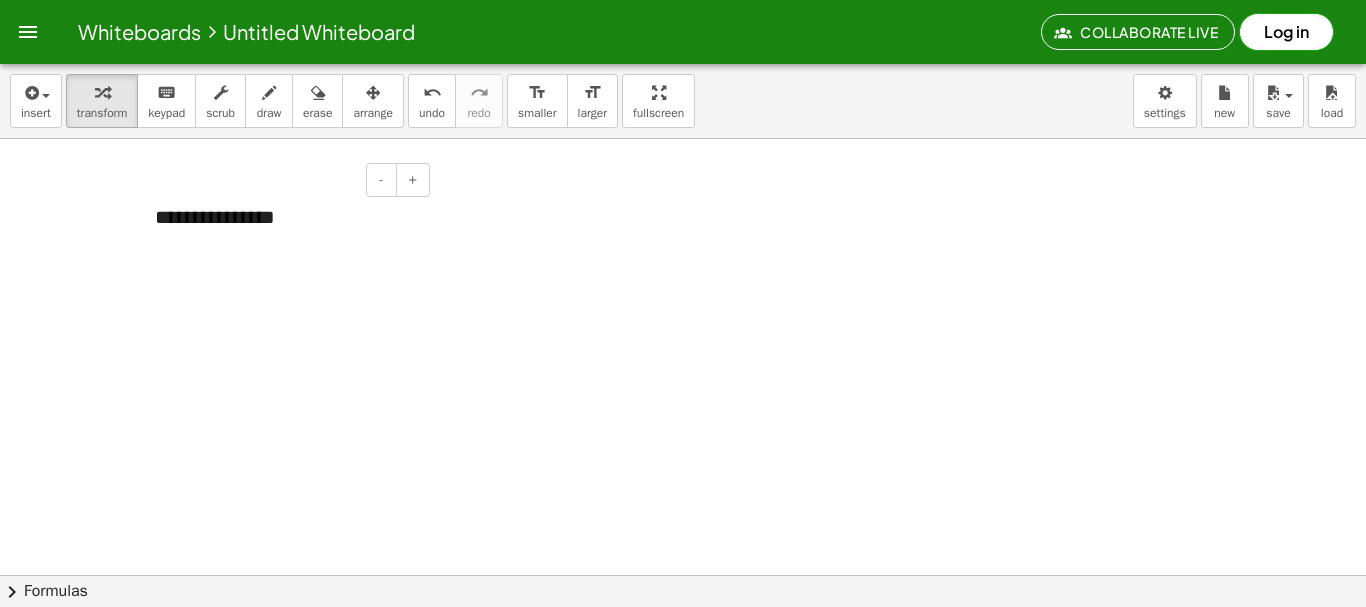 type 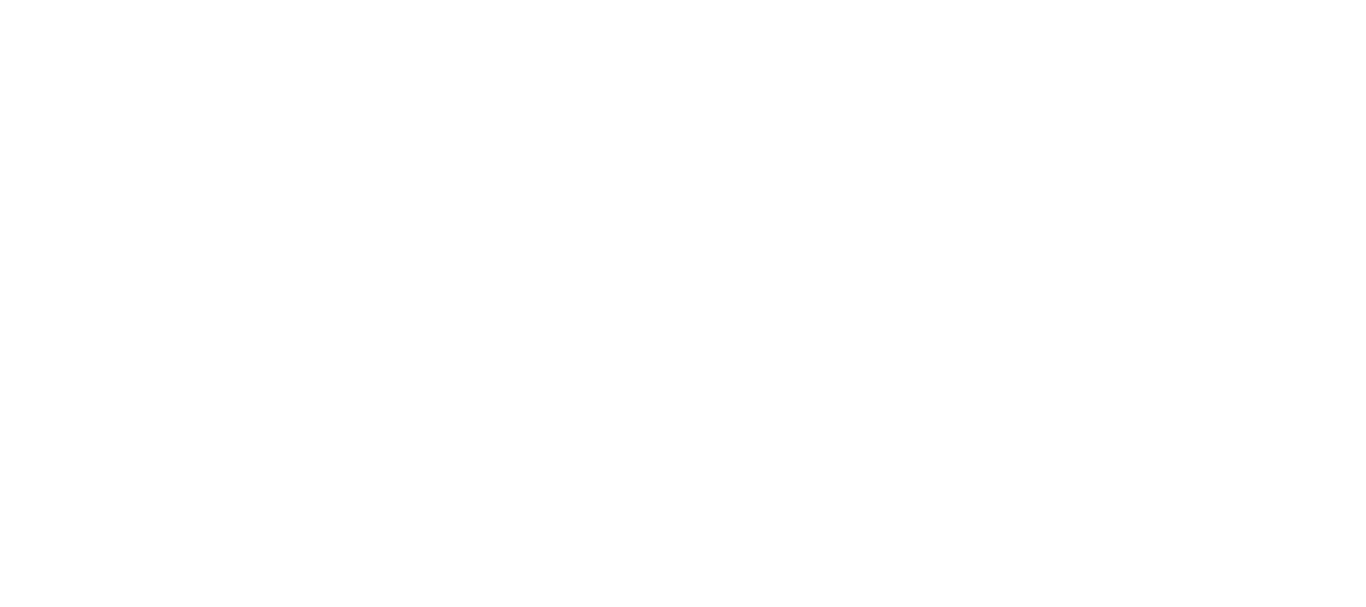 scroll, scrollTop: 0, scrollLeft: 0, axis: both 